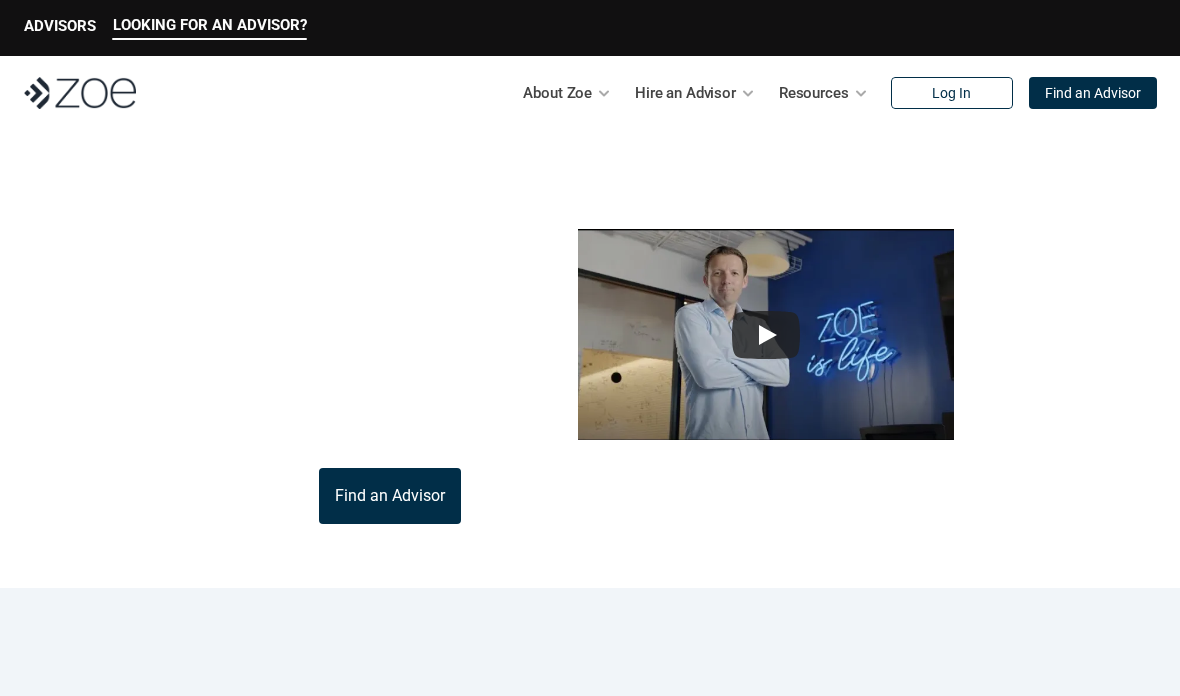 scroll, scrollTop: 0, scrollLeft: 0, axis: both 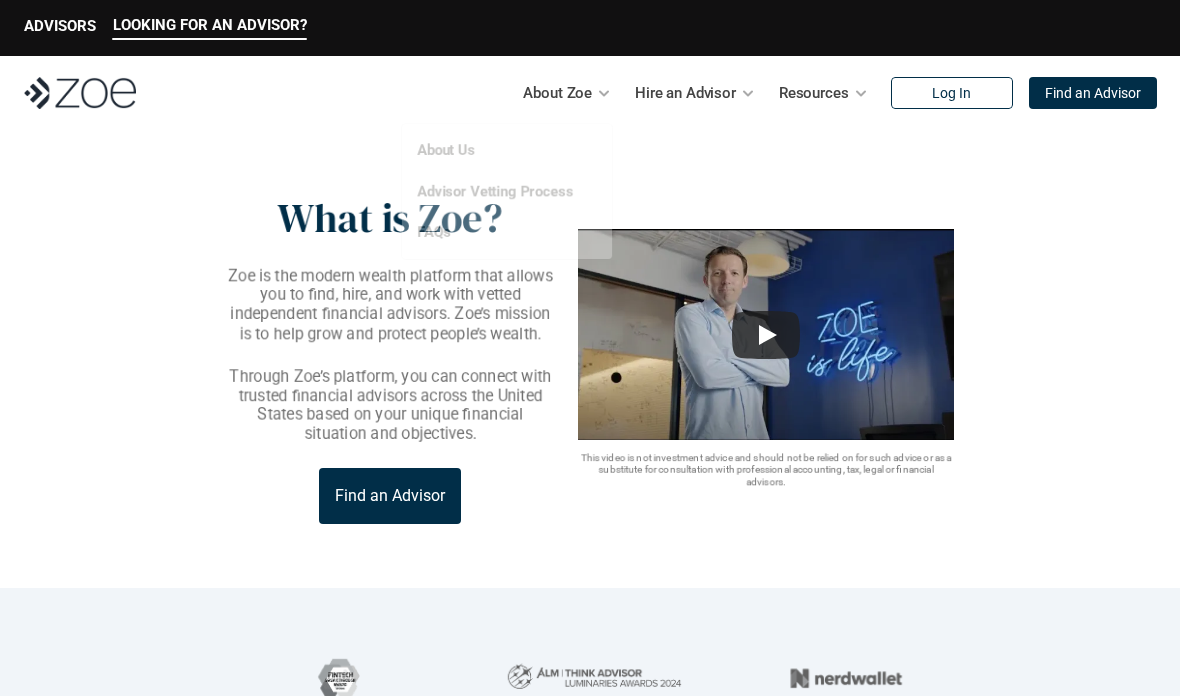 click on "About Zoe" at bounding box center (557, 93) 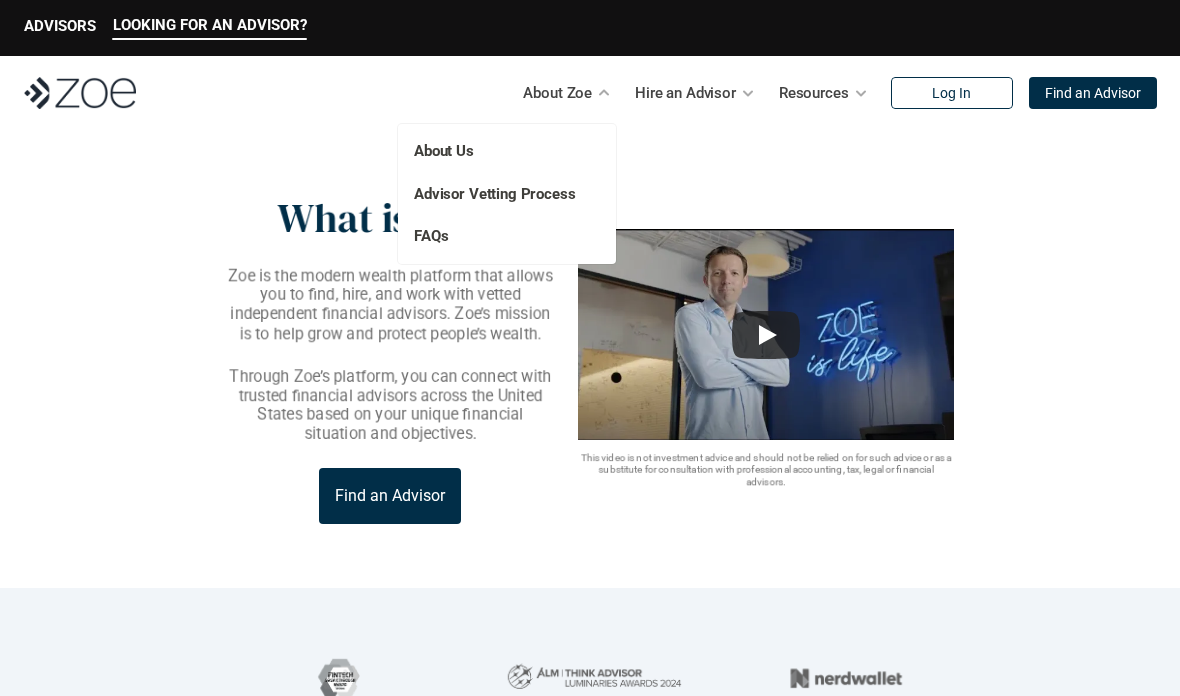 click on "Advisor Vetting Process" at bounding box center (495, 194) 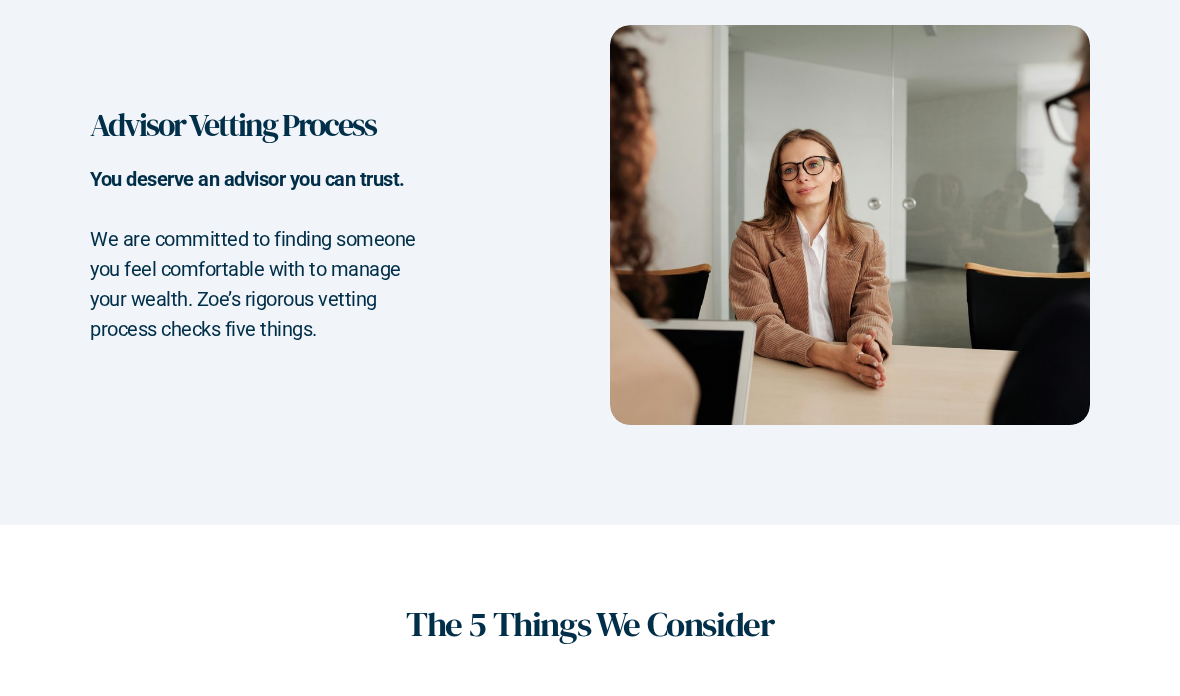 scroll, scrollTop: 0, scrollLeft: 0, axis: both 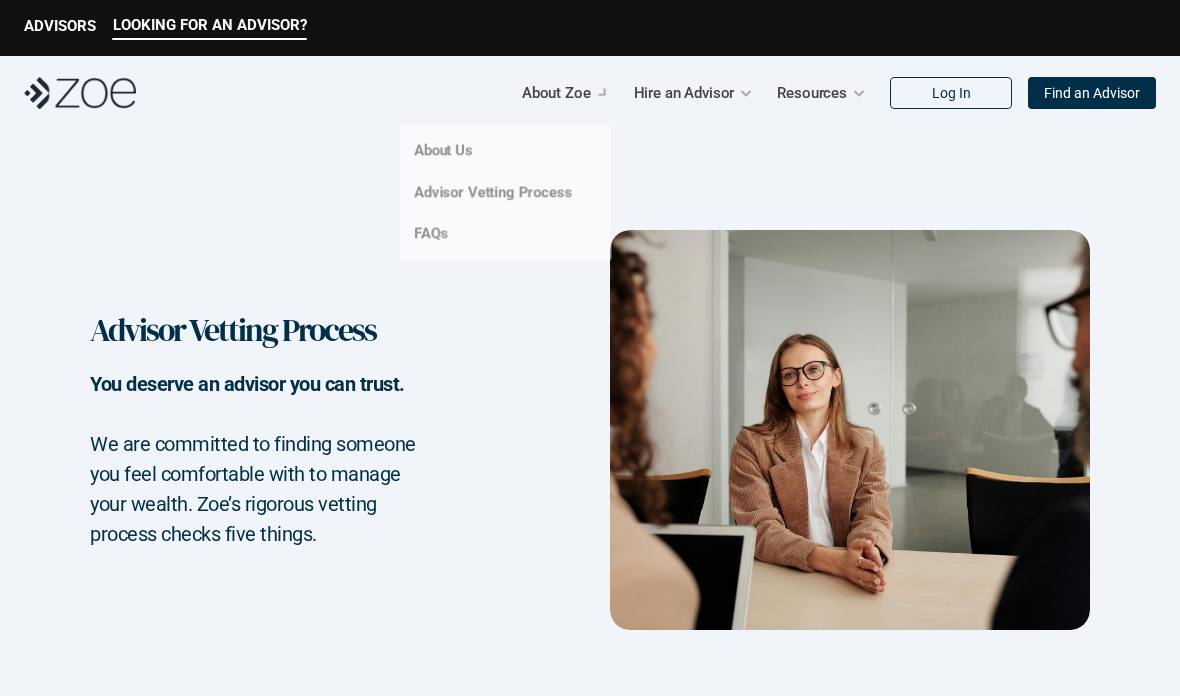 click on "About Zoe" at bounding box center [556, 93] 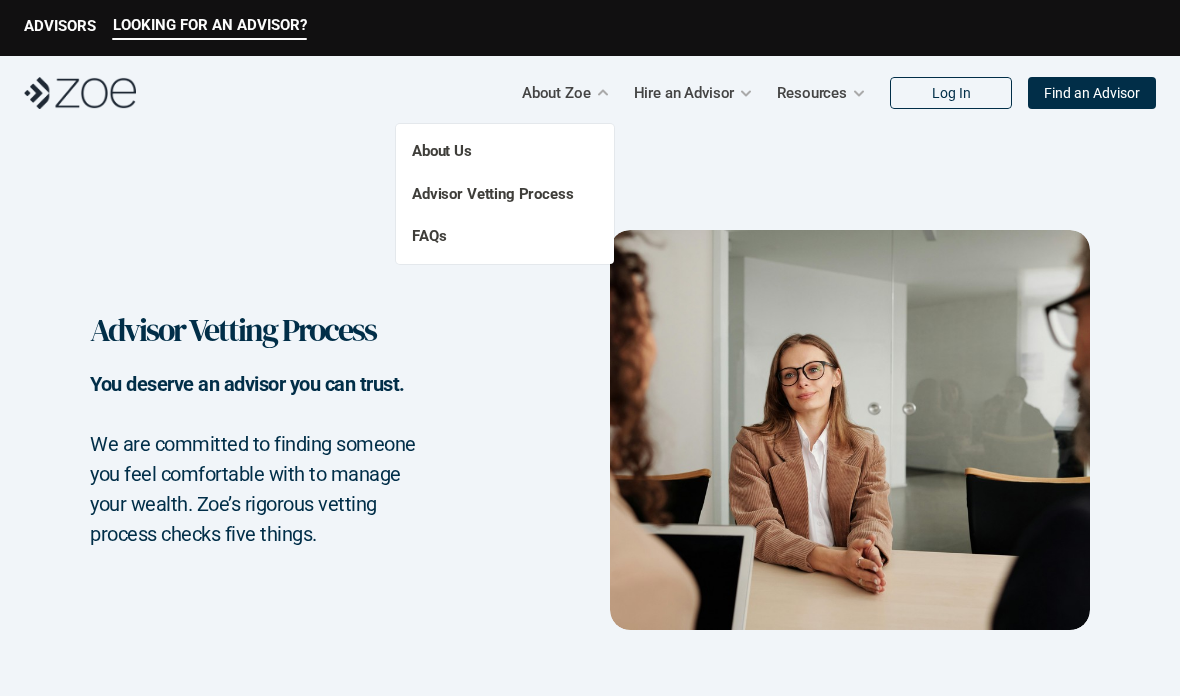 click on "FAQs" at bounding box center [429, 236] 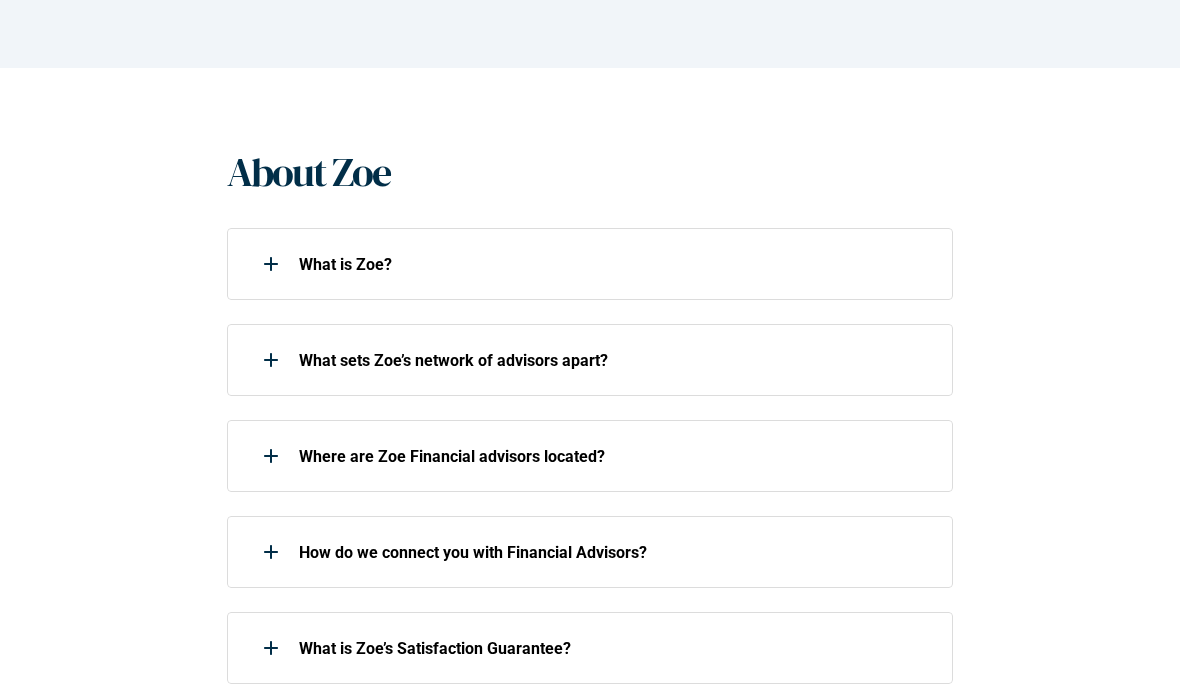 scroll, scrollTop: 335, scrollLeft: 0, axis: vertical 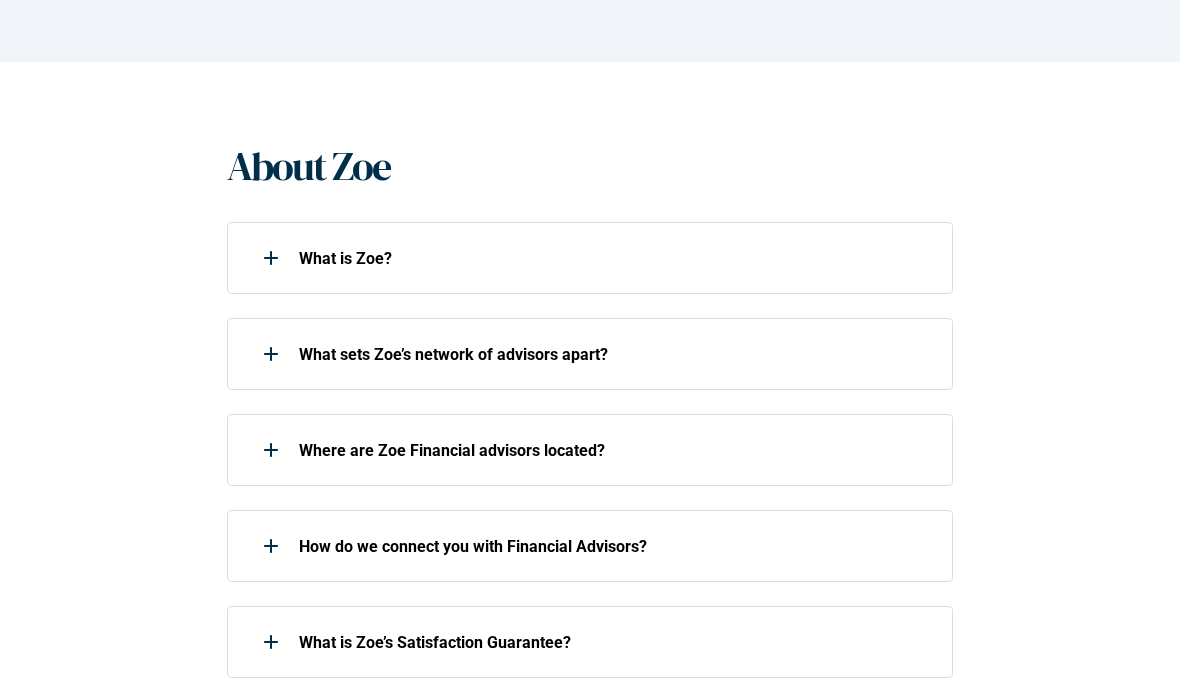 click on "What sets Zoe’s network of advisors apart?" at bounding box center [616, 354] 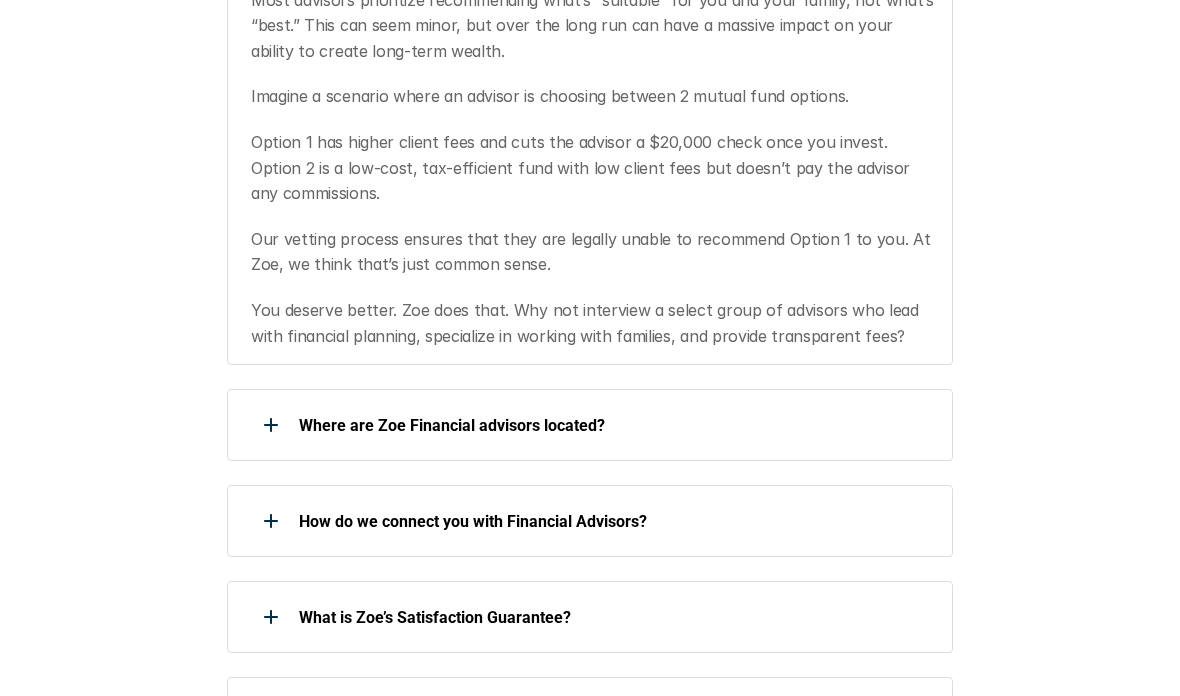 scroll, scrollTop: 874, scrollLeft: 0, axis: vertical 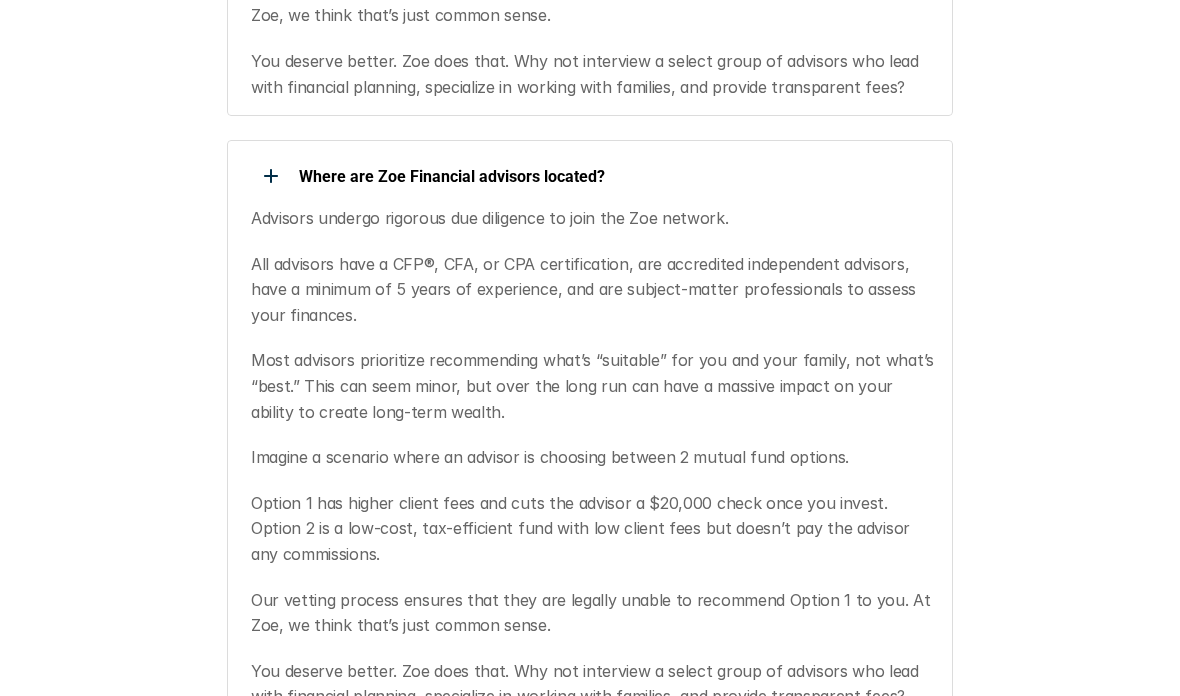 click at bounding box center (271, 176) 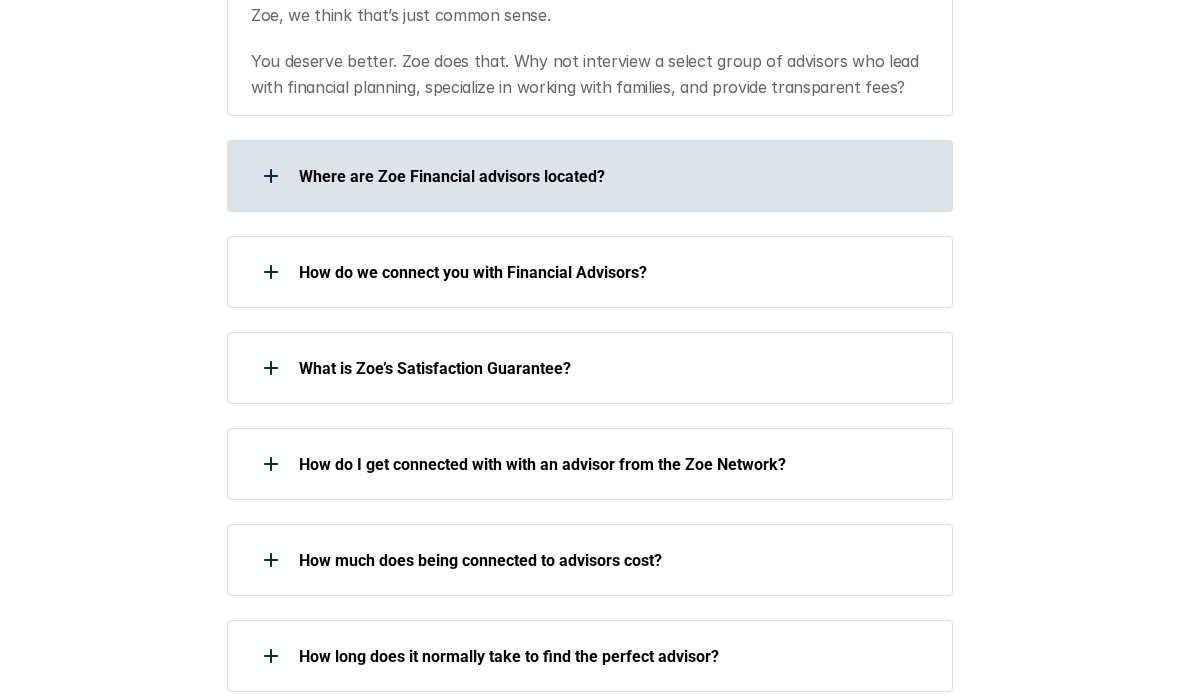 click 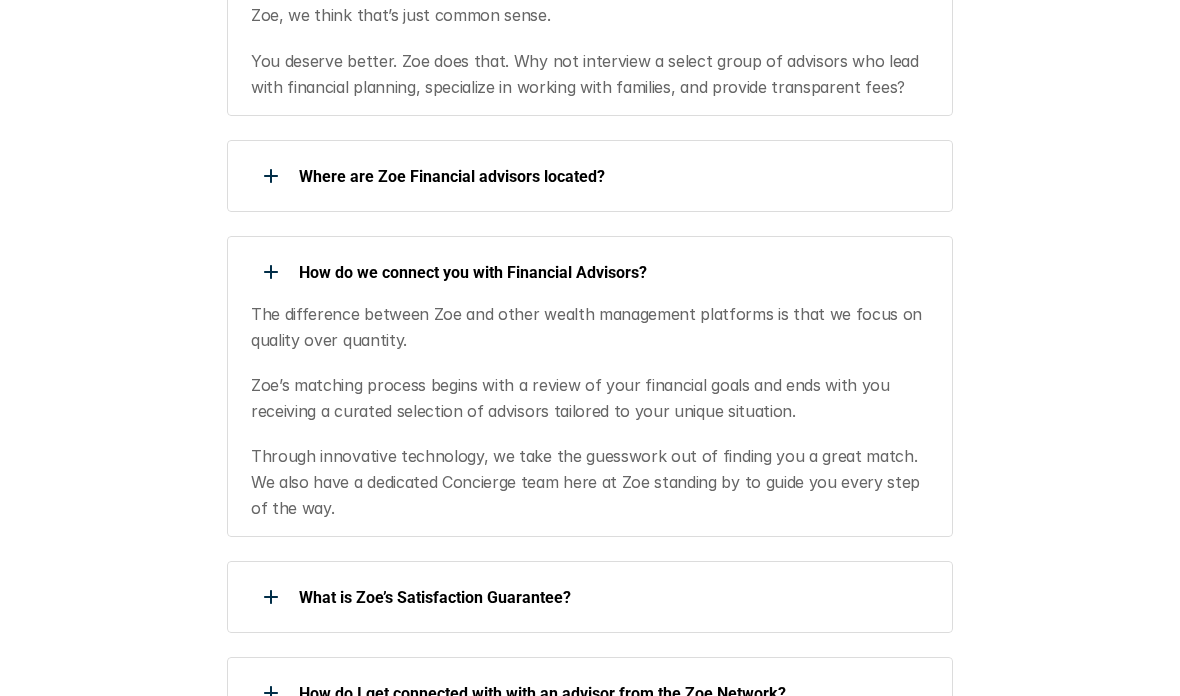 click at bounding box center (271, 272) 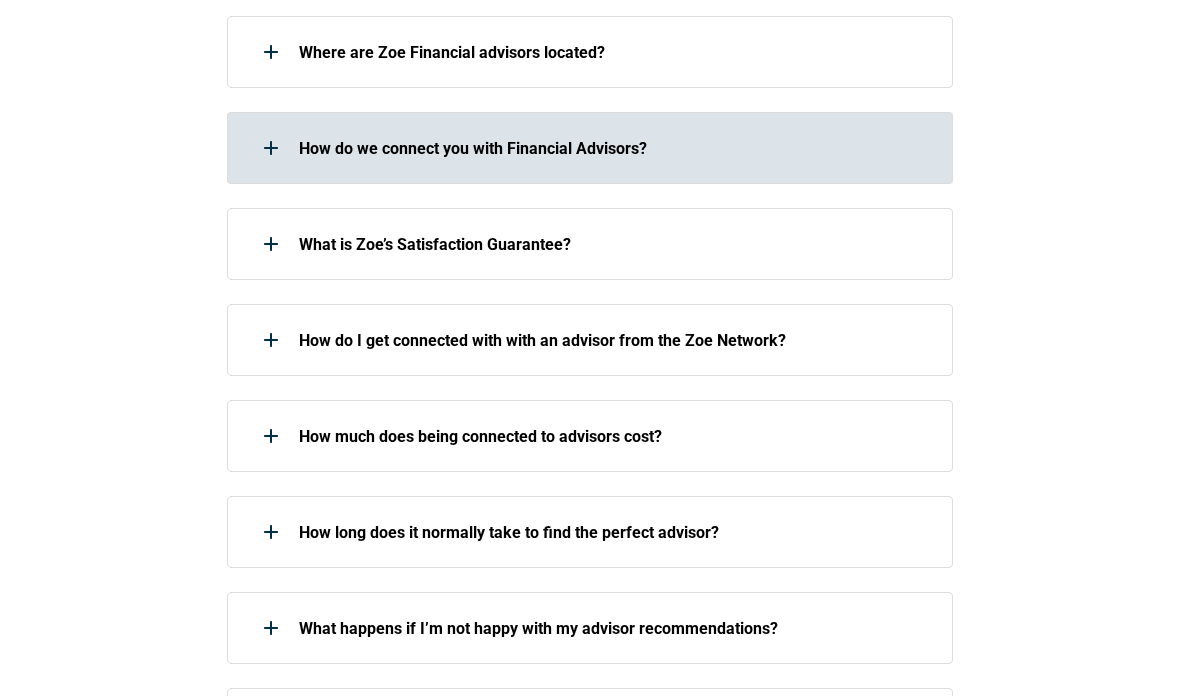 scroll, scrollTop: 1279, scrollLeft: 0, axis: vertical 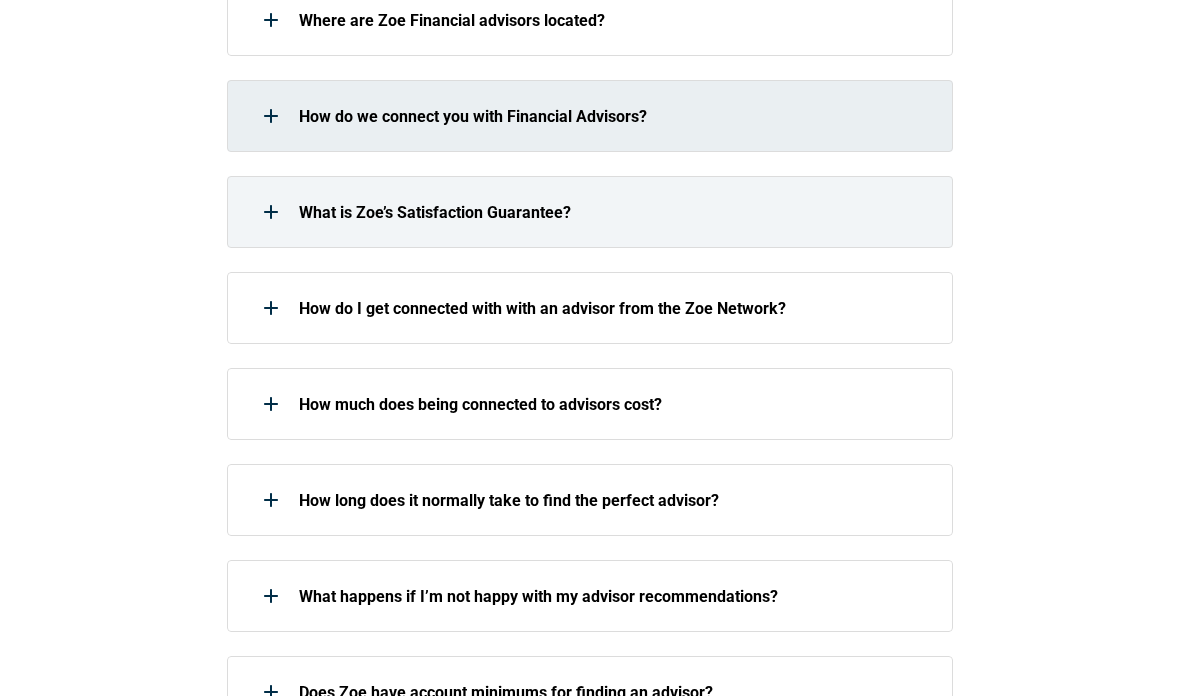 click at bounding box center [271, 212] 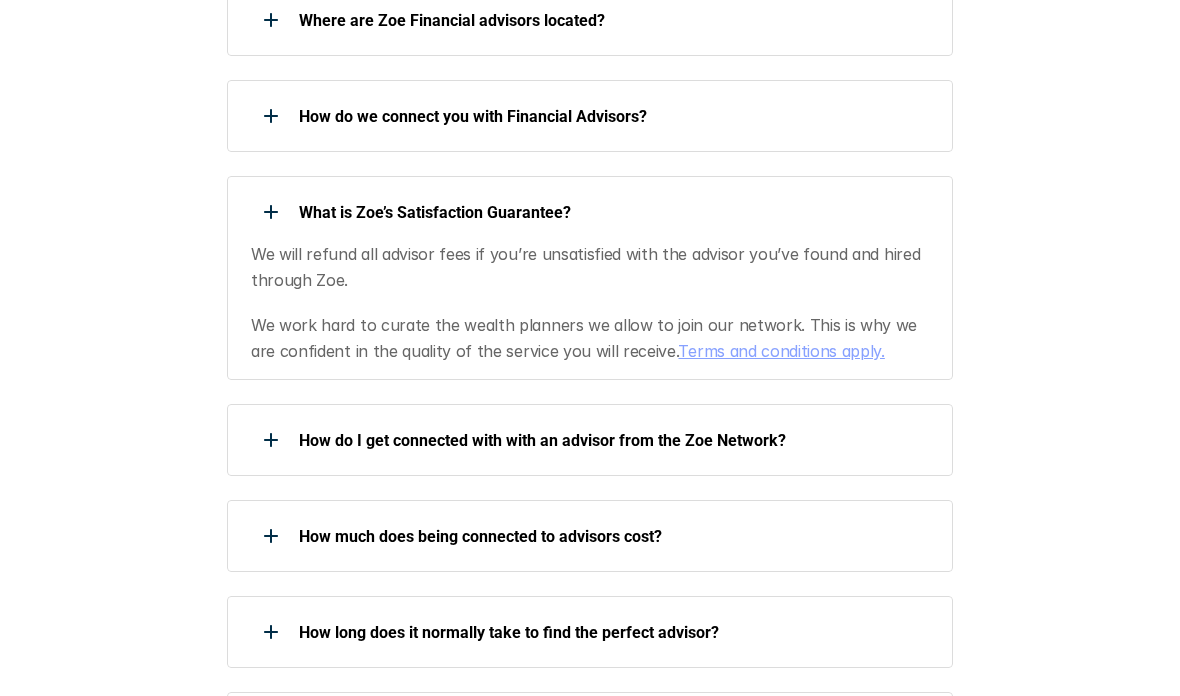 click at bounding box center (271, 212) 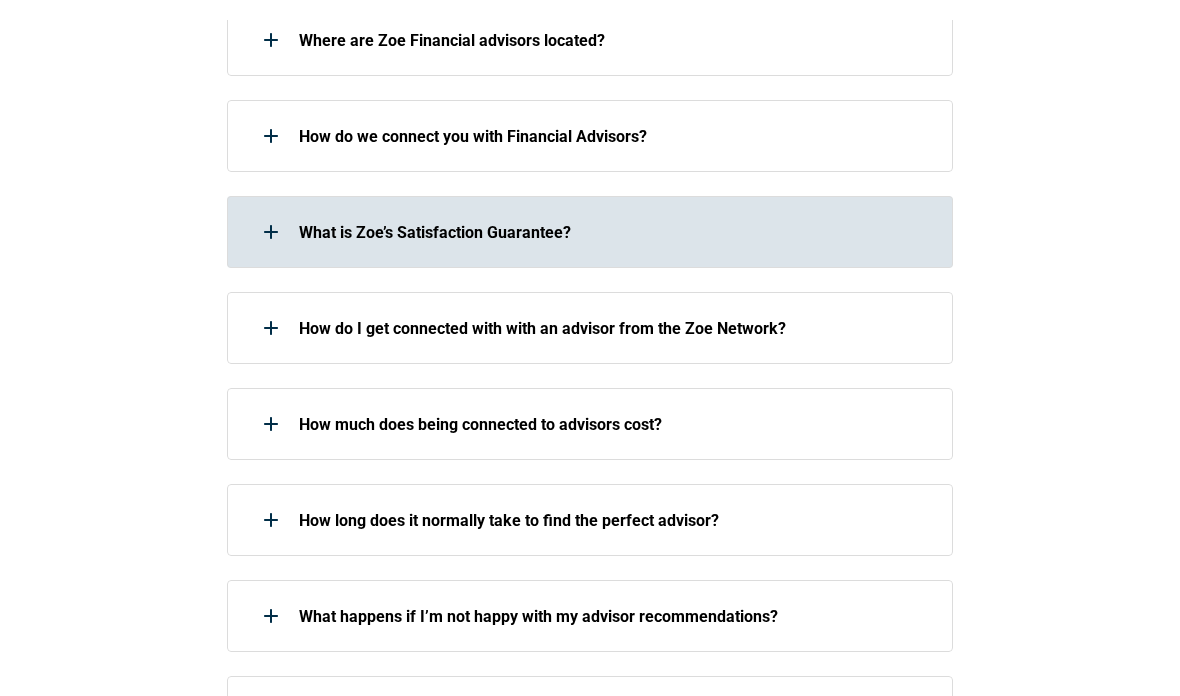 scroll, scrollTop: 1259, scrollLeft: 0, axis: vertical 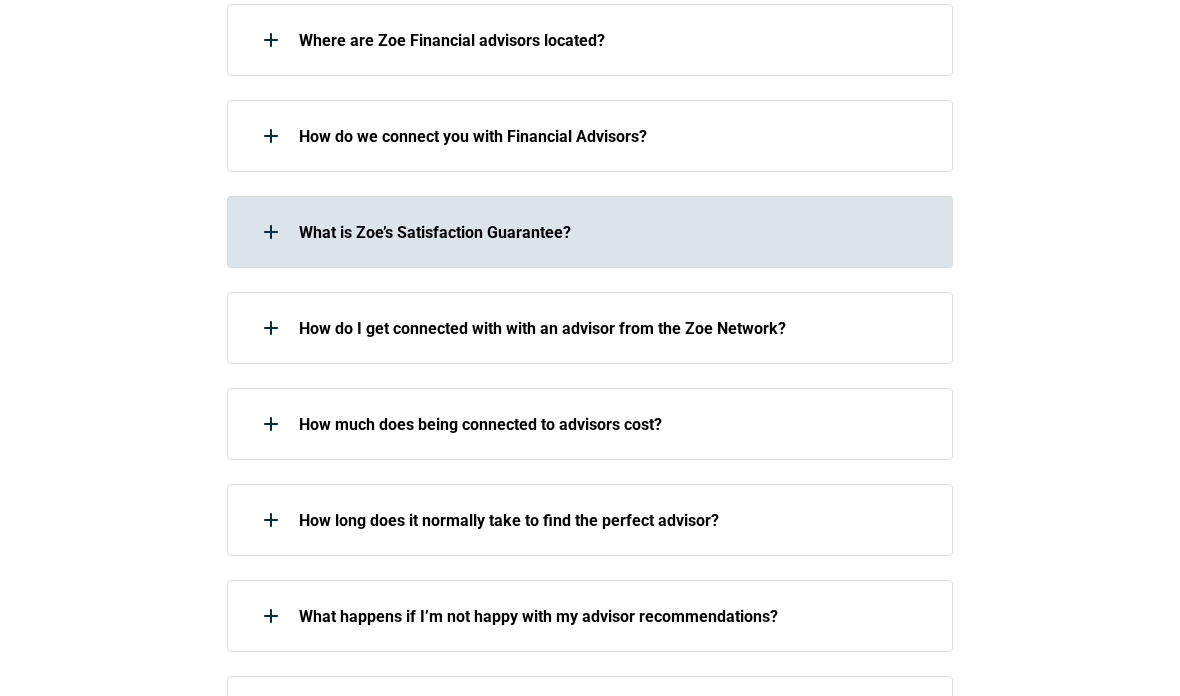 click at bounding box center [271, 424] 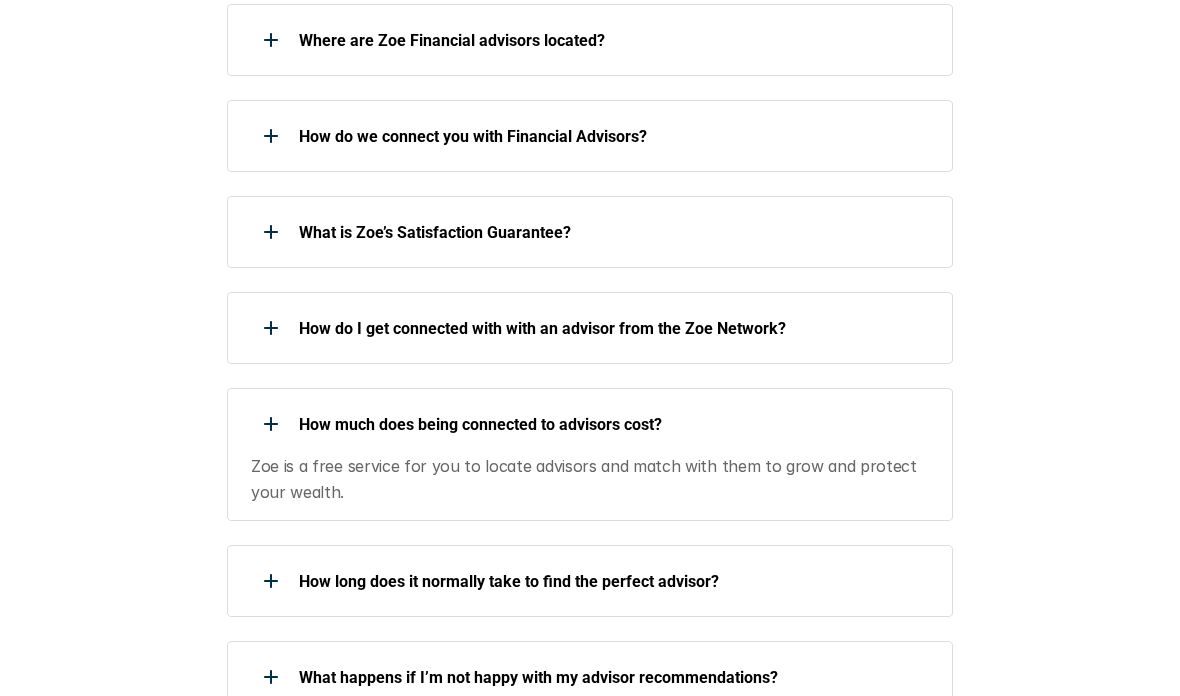 click at bounding box center (271, 424) 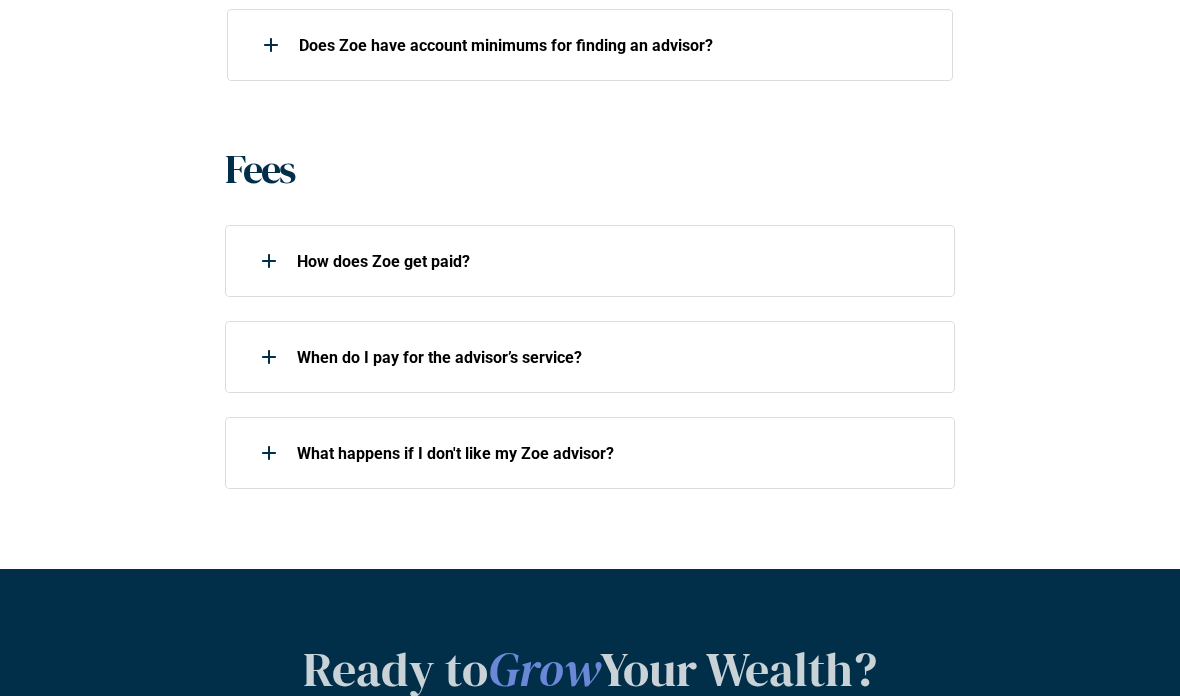 scroll, scrollTop: 1957, scrollLeft: 0, axis: vertical 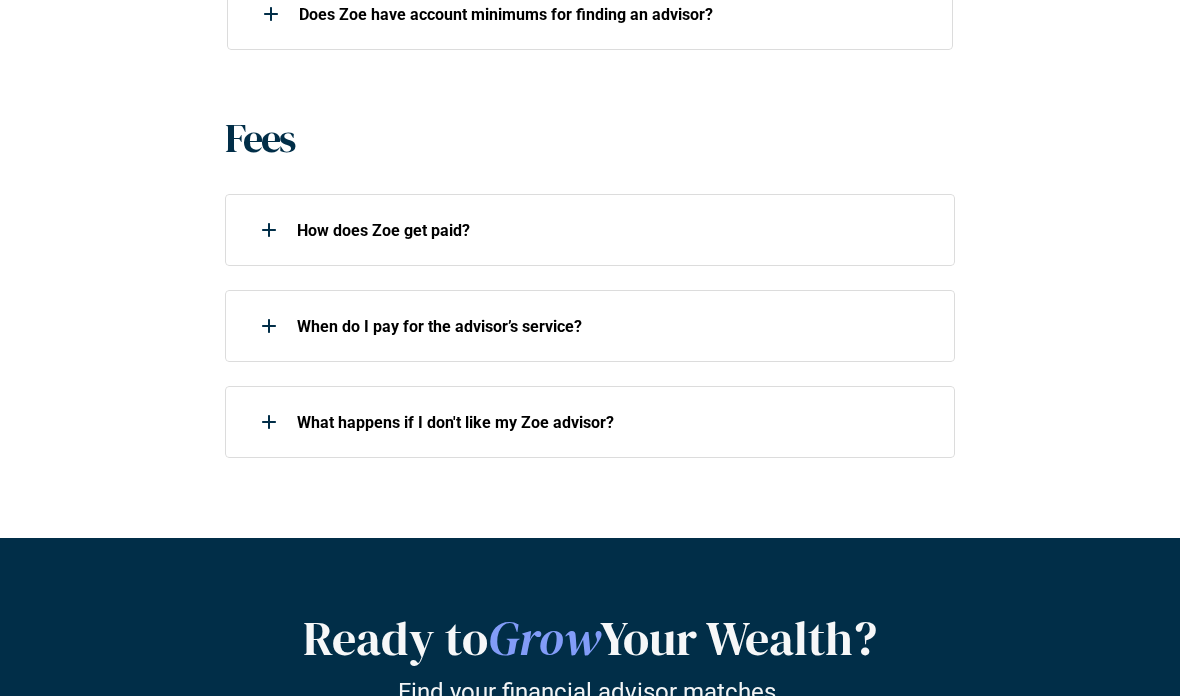 click 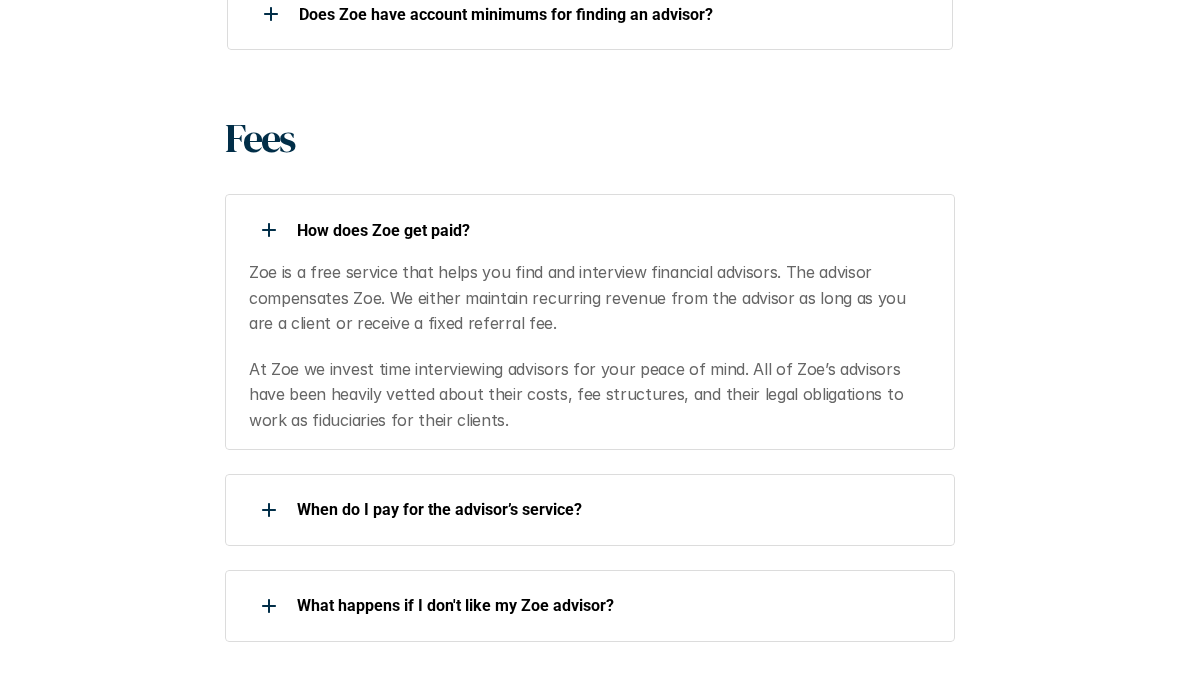click at bounding box center (269, 230) 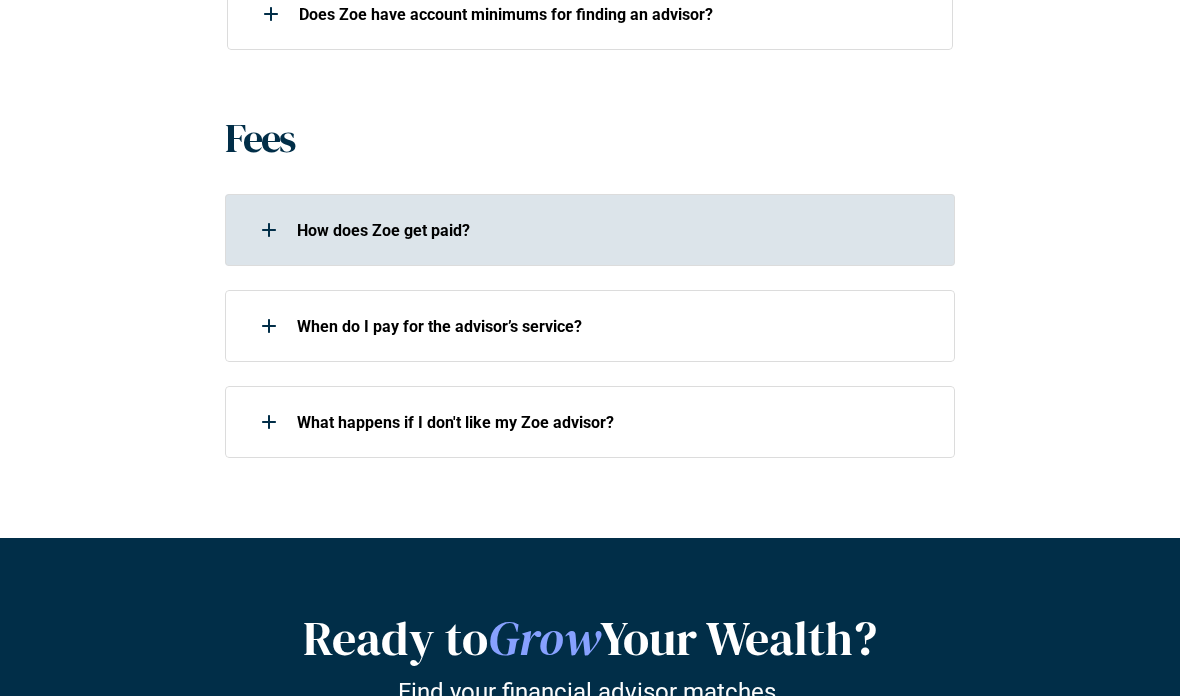 click at bounding box center (269, 326) 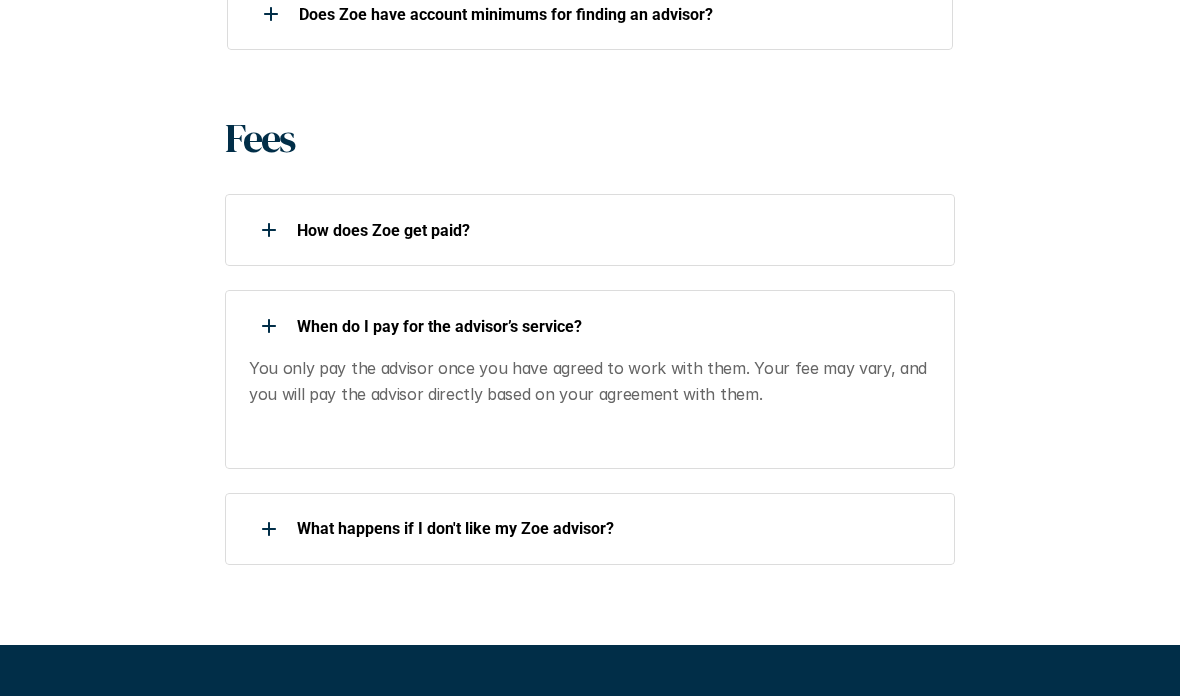 click at bounding box center (269, 326) 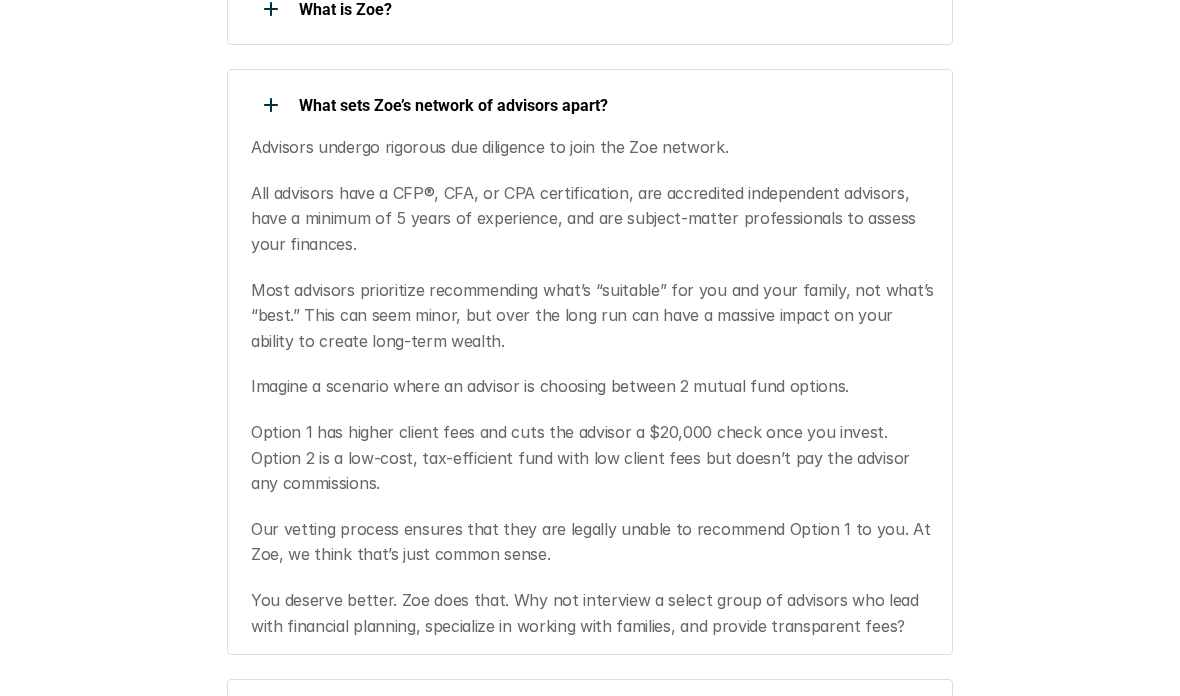 scroll, scrollTop: 0, scrollLeft: 0, axis: both 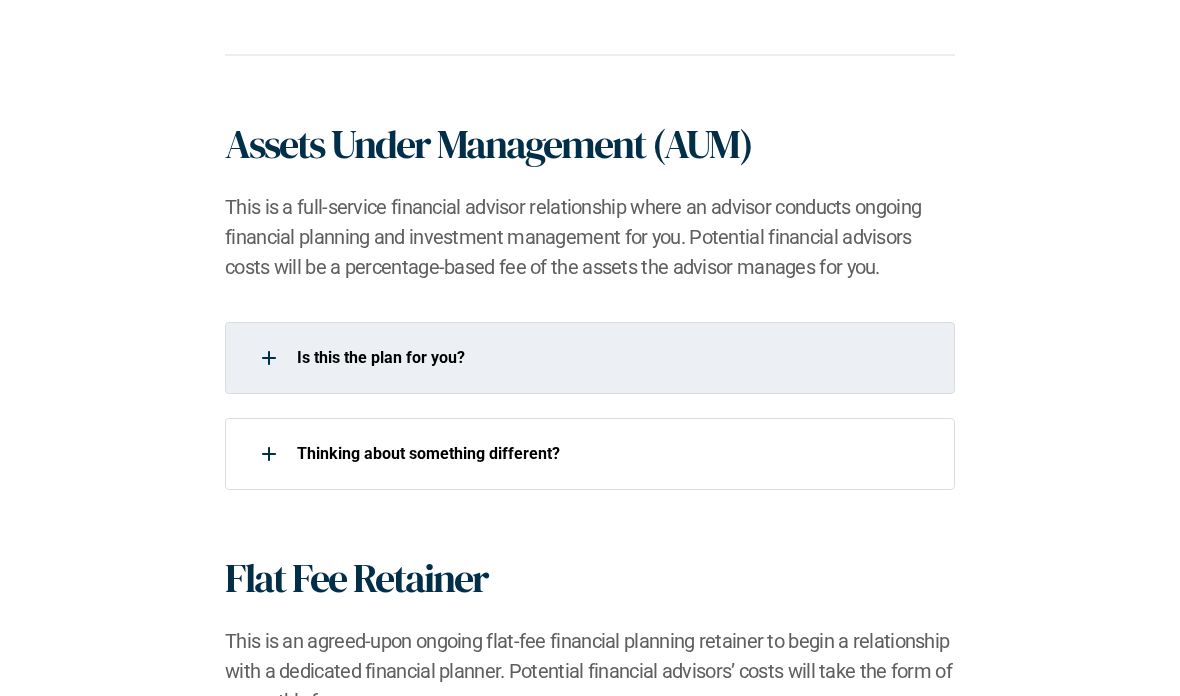 click on "Is this the plan for you?​" at bounding box center (578, 358) 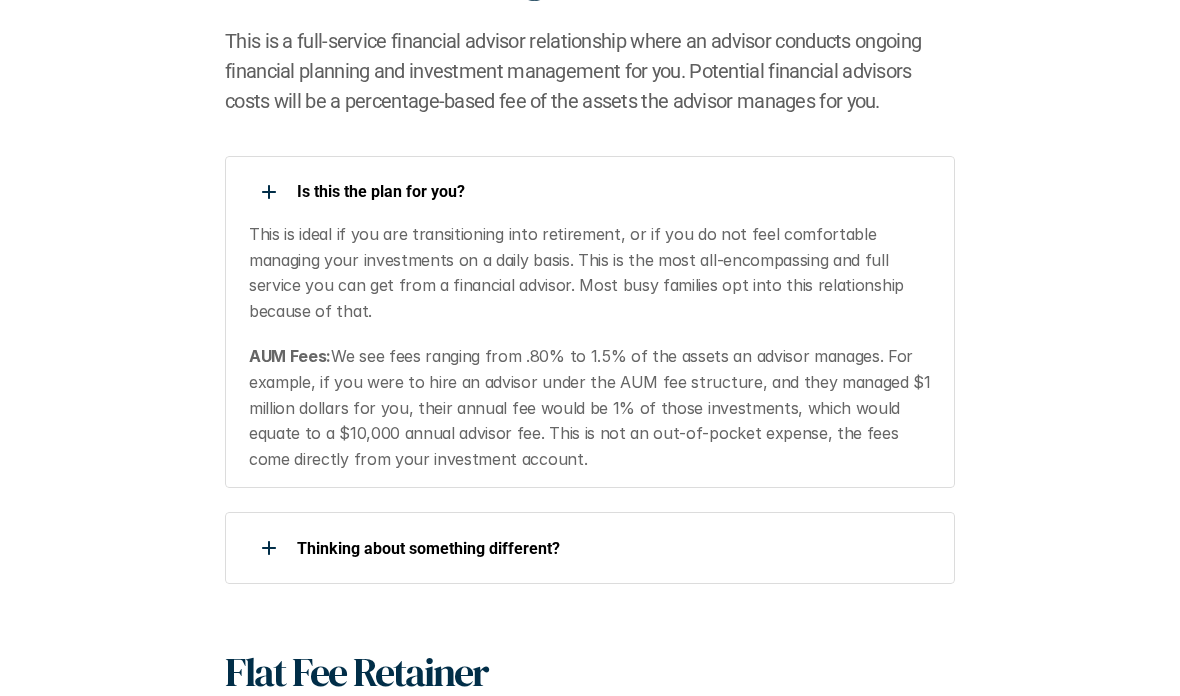 scroll, scrollTop: 1670, scrollLeft: 0, axis: vertical 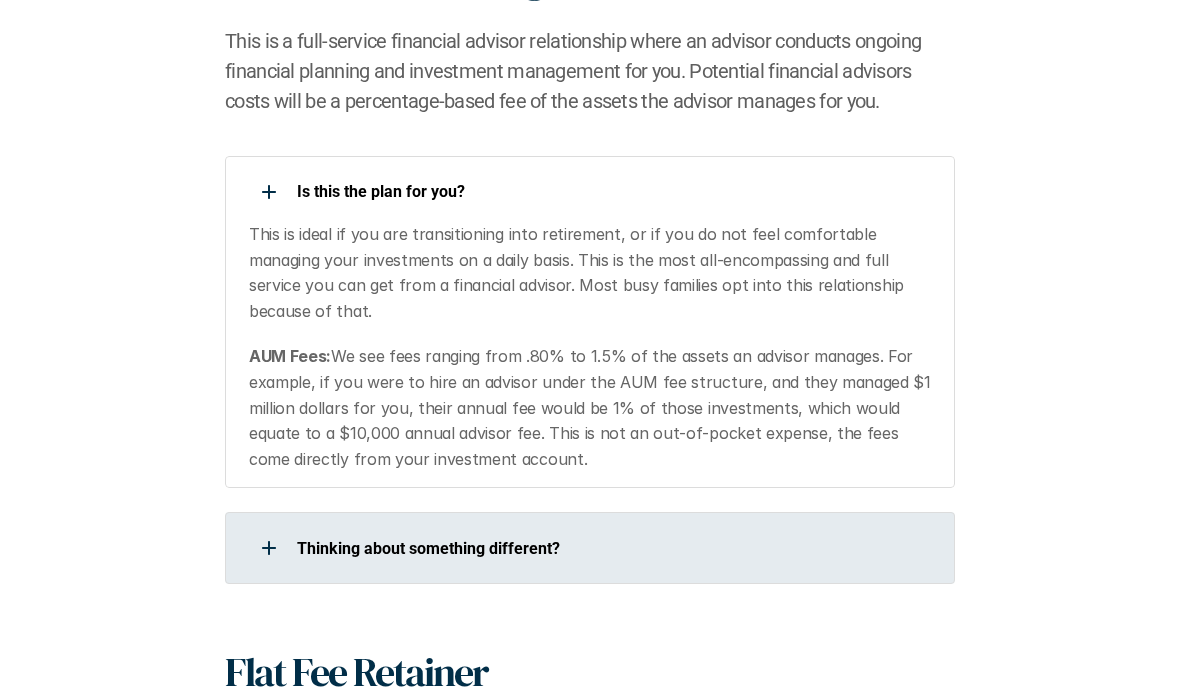 click at bounding box center [269, 548] 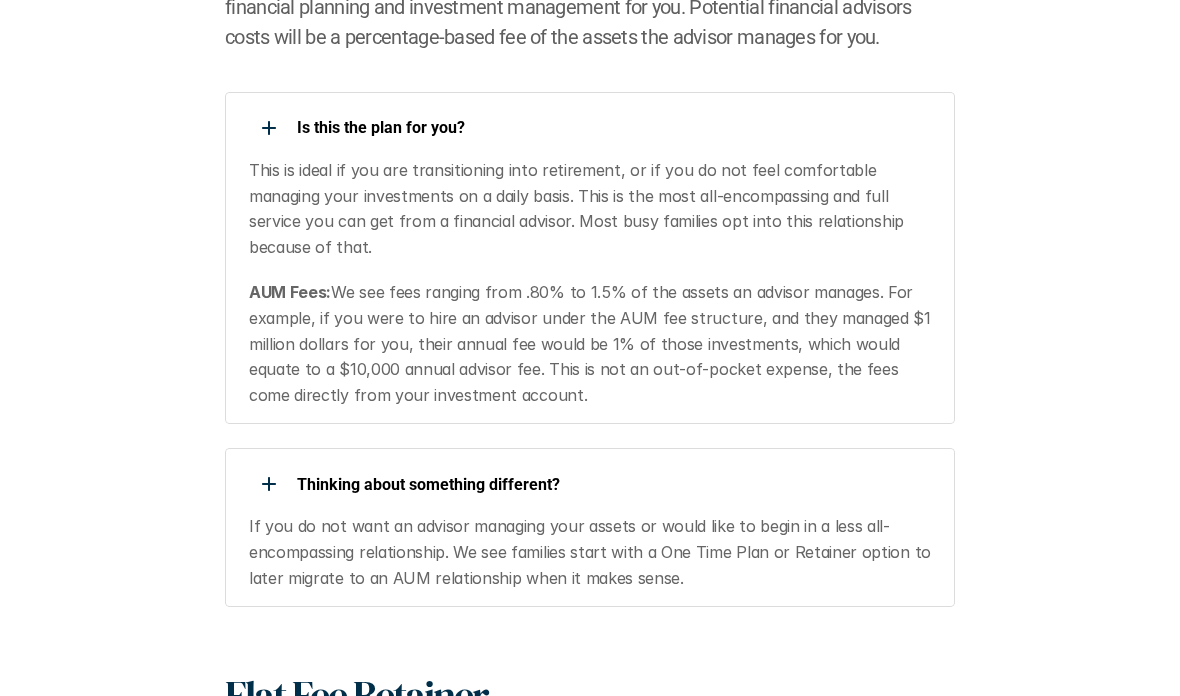 scroll, scrollTop: 1734, scrollLeft: 0, axis: vertical 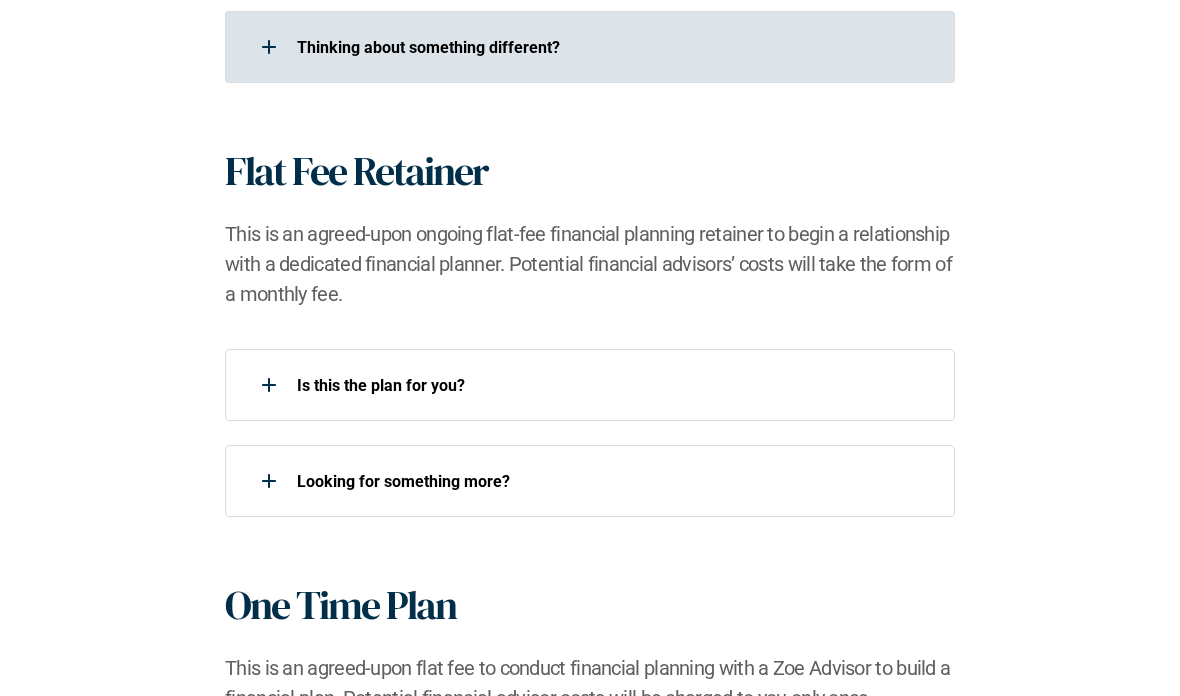 click at bounding box center (269, 385) 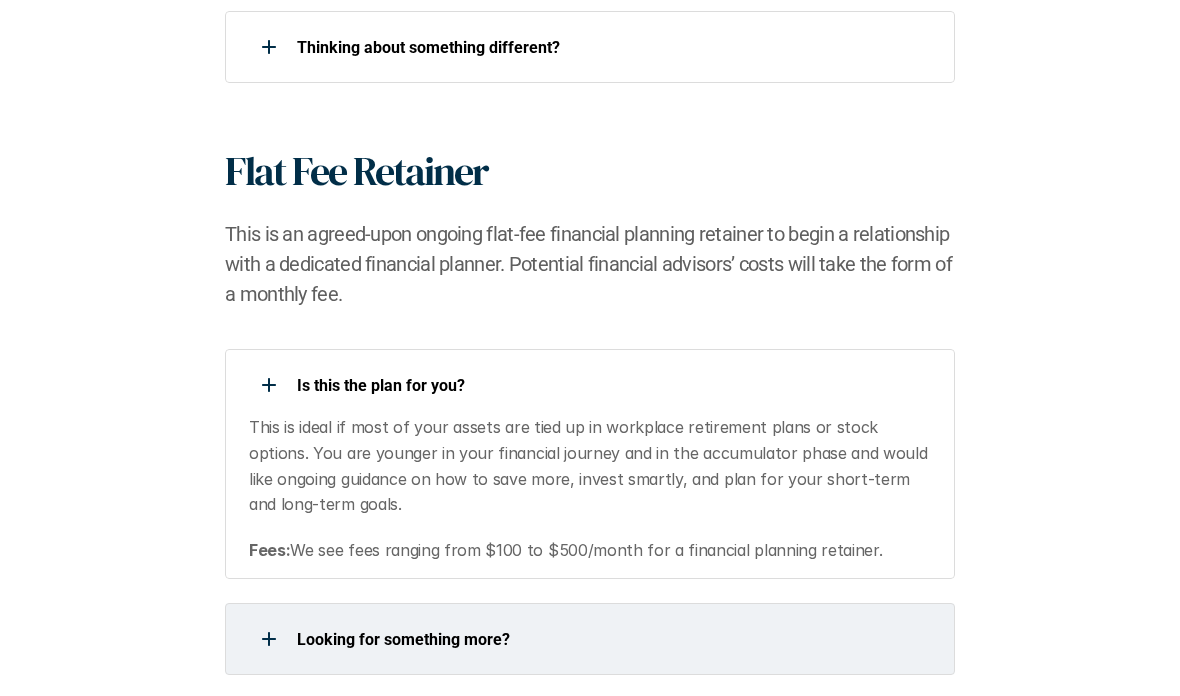 click at bounding box center [269, 639] 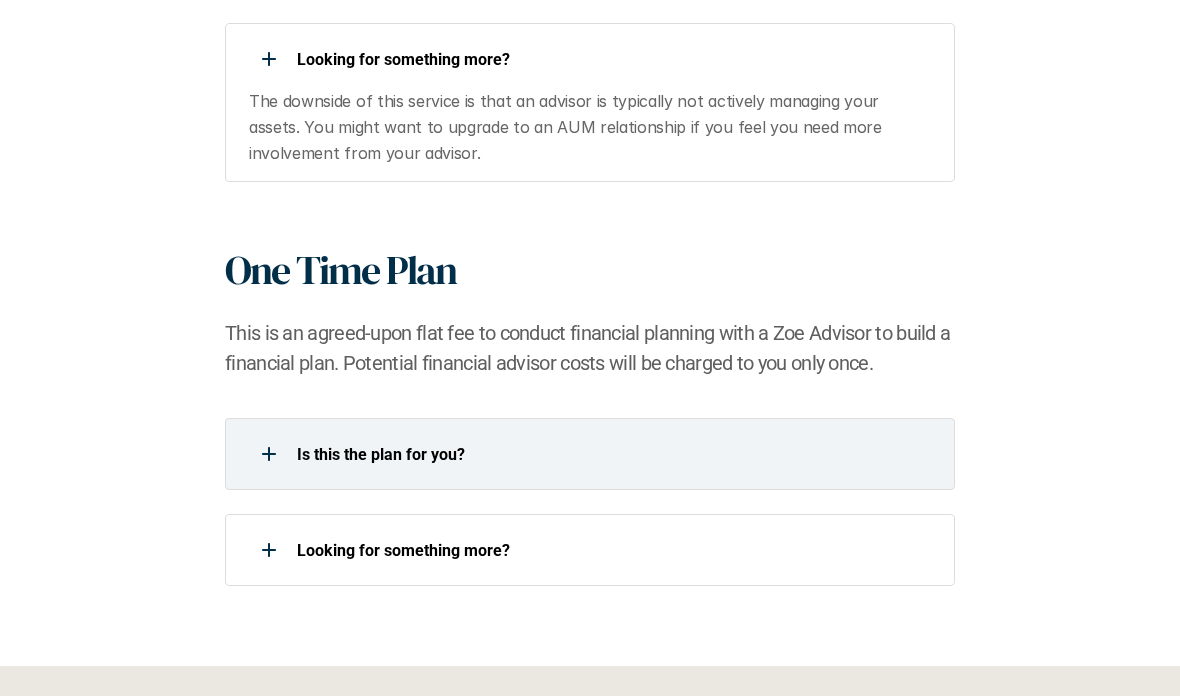 scroll, scrollTop: 2751, scrollLeft: 0, axis: vertical 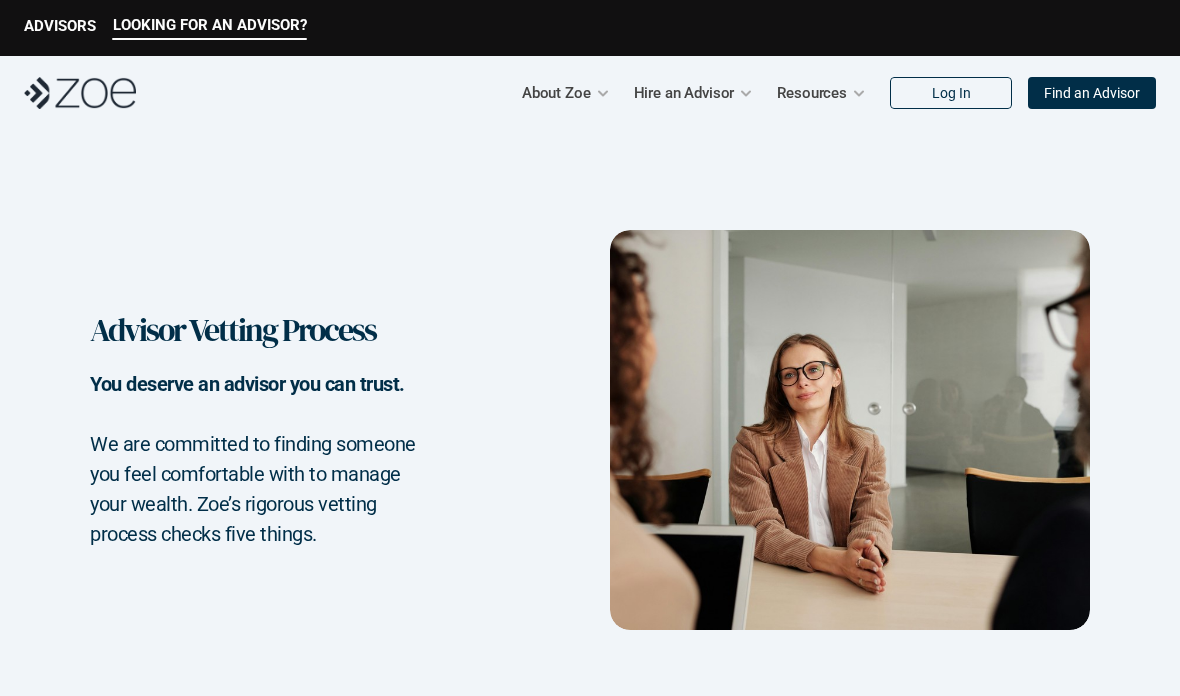click on "Find an Advisor" at bounding box center [1092, 93] 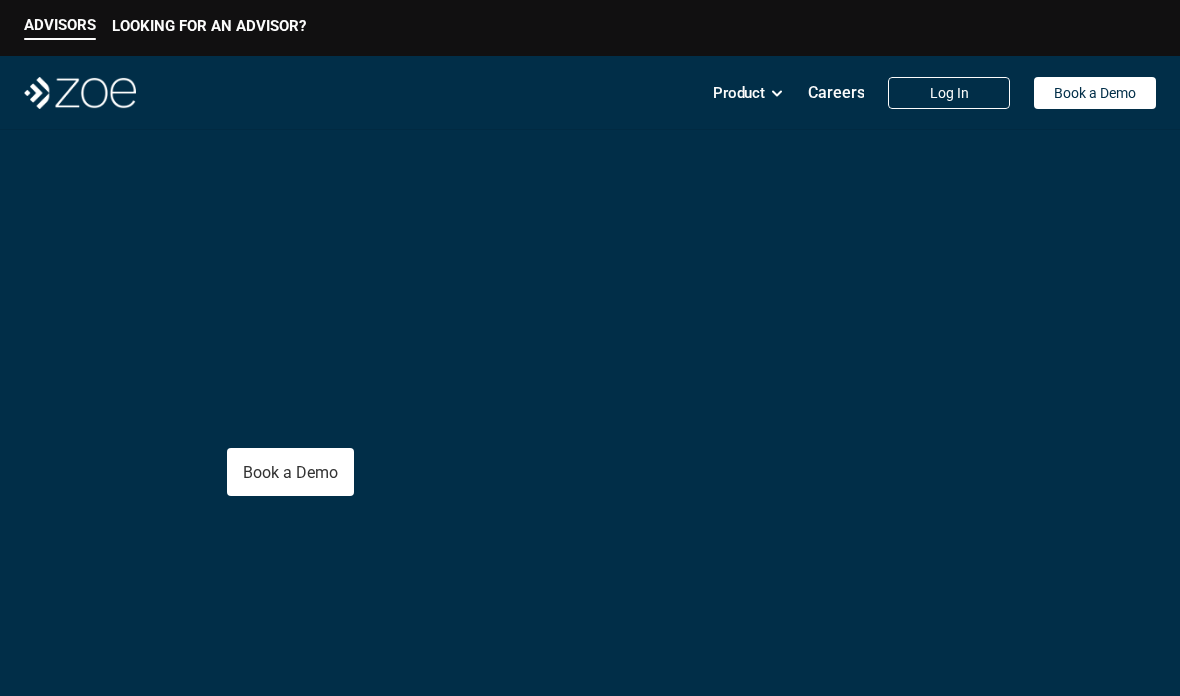 scroll, scrollTop: 0, scrollLeft: 0, axis: both 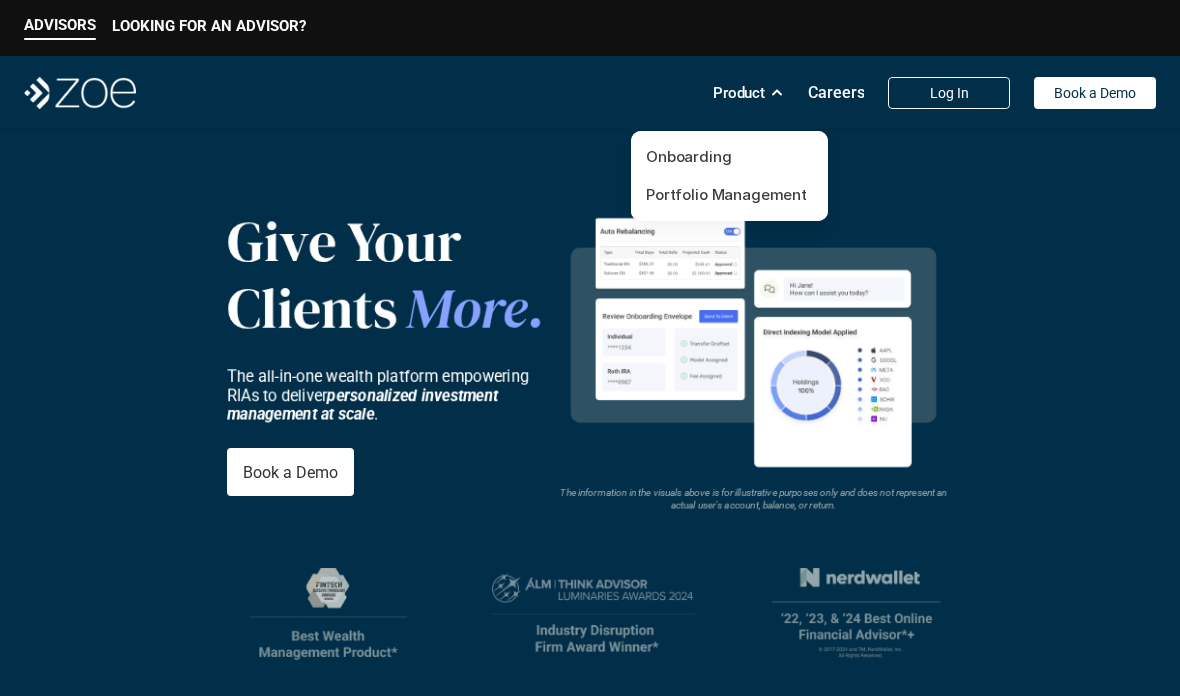 click on "Careers" at bounding box center [836, 92] 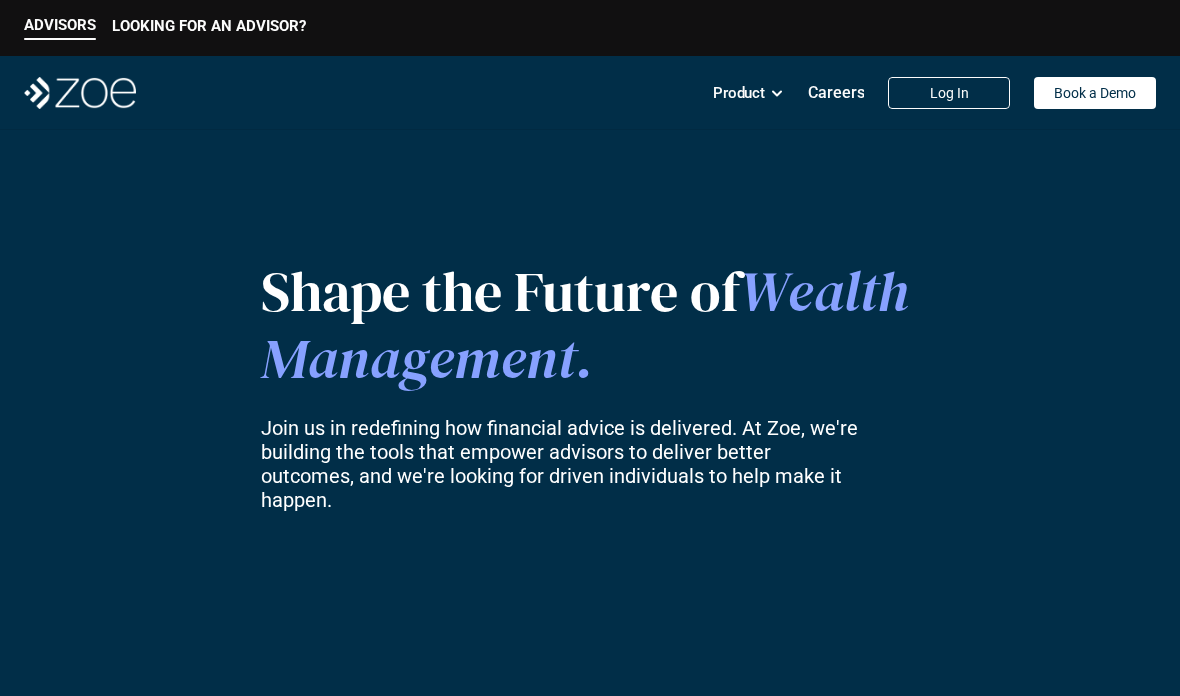 click on "Careers" at bounding box center (836, 92) 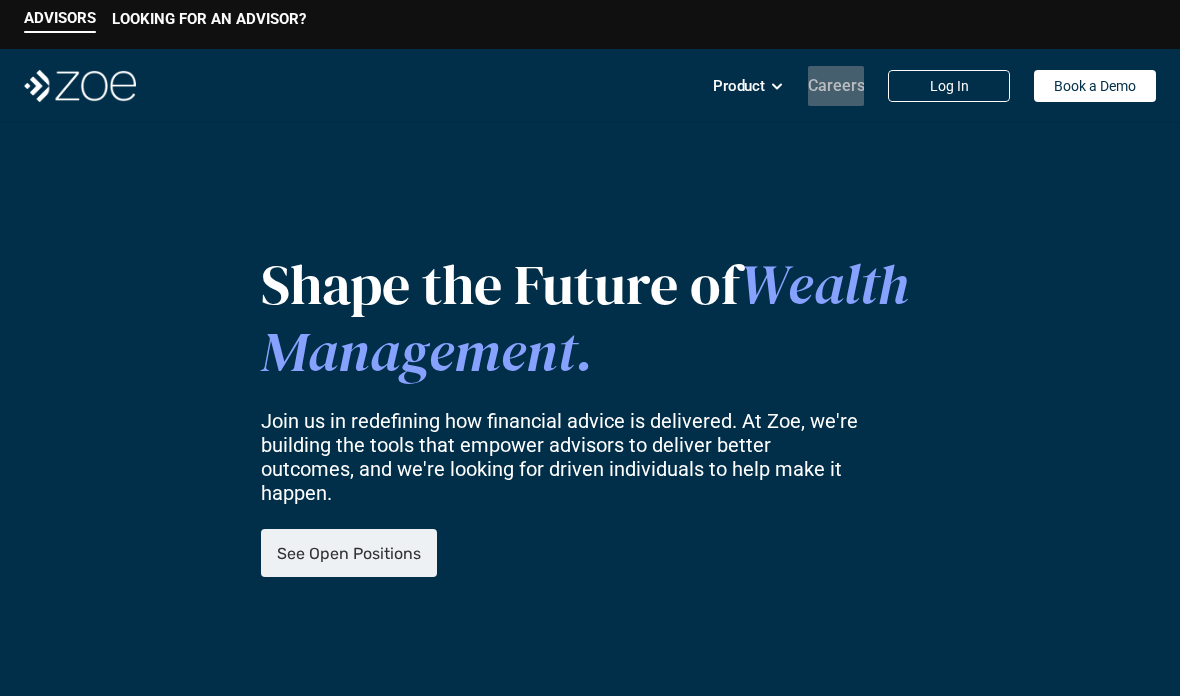 click on "See Open Positions" at bounding box center (349, 553) 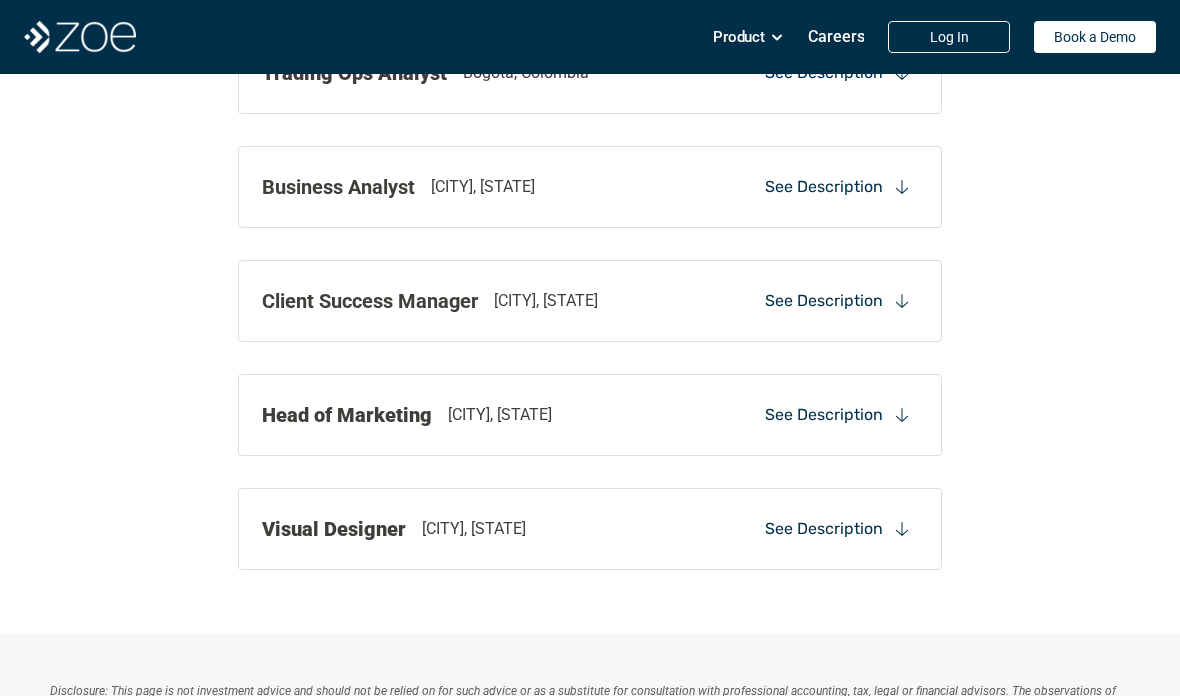 scroll, scrollTop: 2659, scrollLeft: 0, axis: vertical 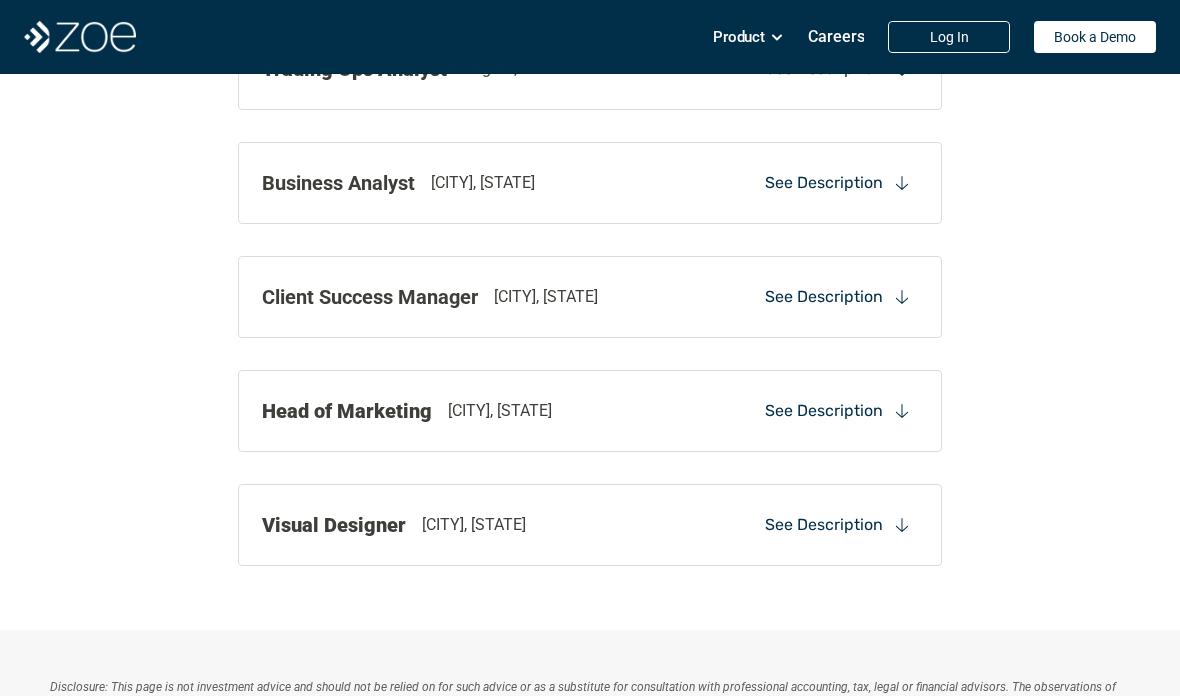 click on "Client Success Manager" at bounding box center (370, 298) 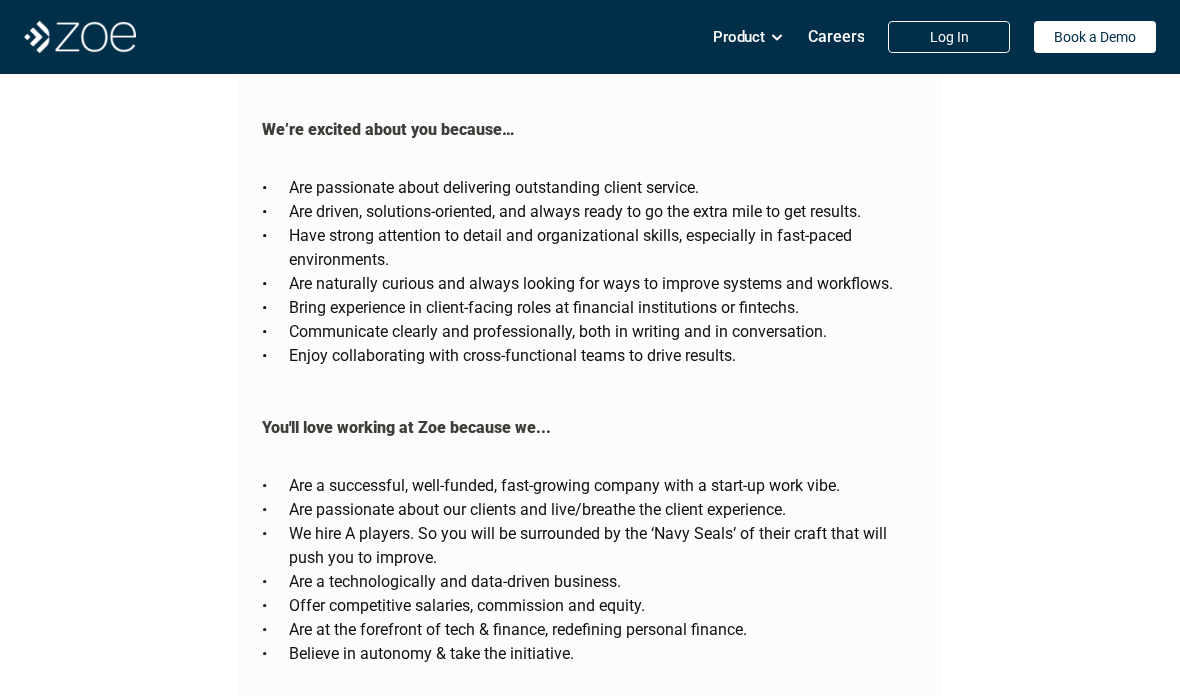 scroll, scrollTop: 3959, scrollLeft: 0, axis: vertical 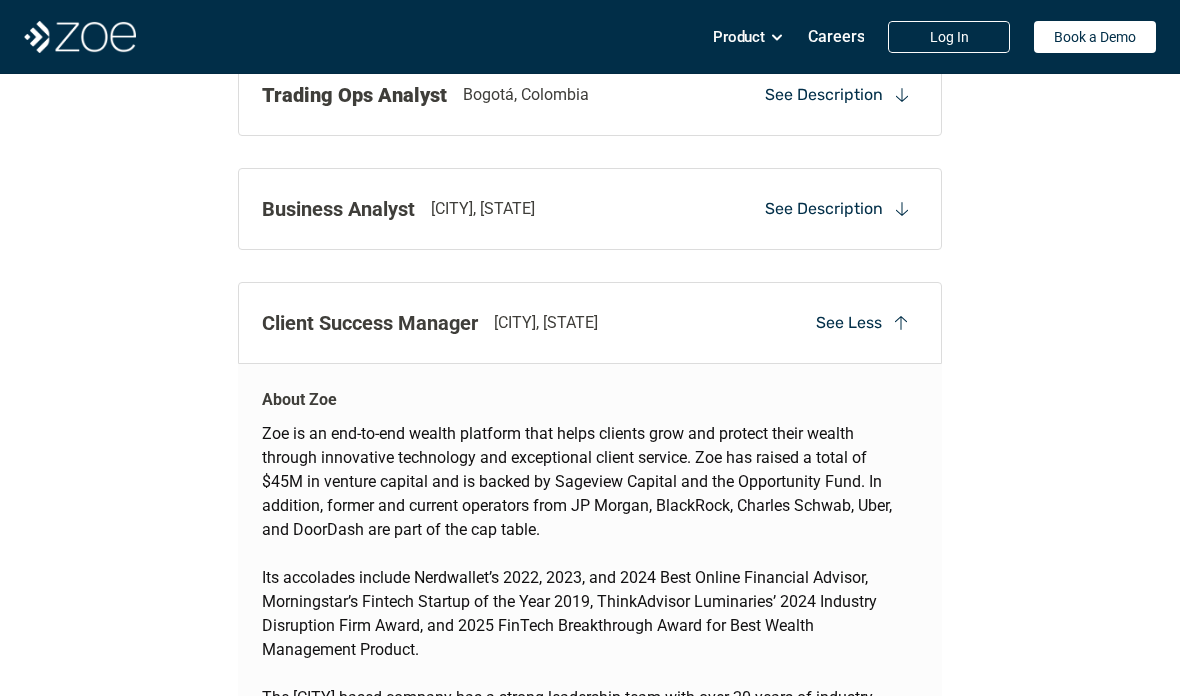 click on "Client Success Manager [CITY], [STATE] See Less" at bounding box center (590, 323) 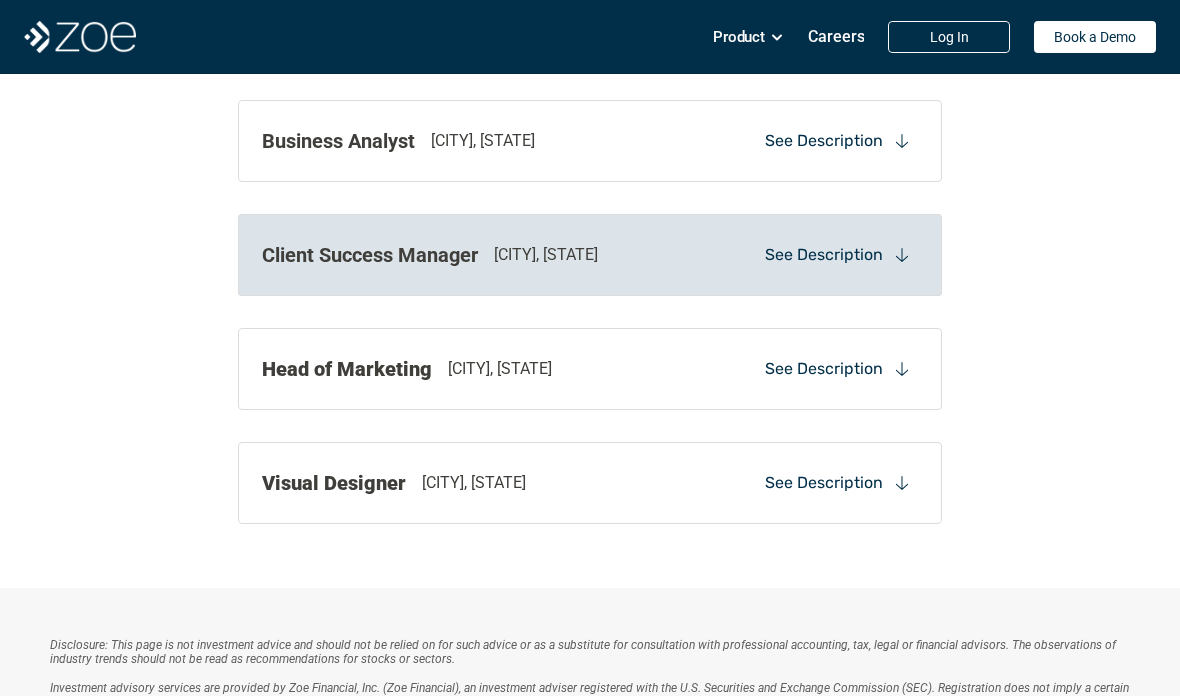 scroll, scrollTop: 2702, scrollLeft: 0, axis: vertical 